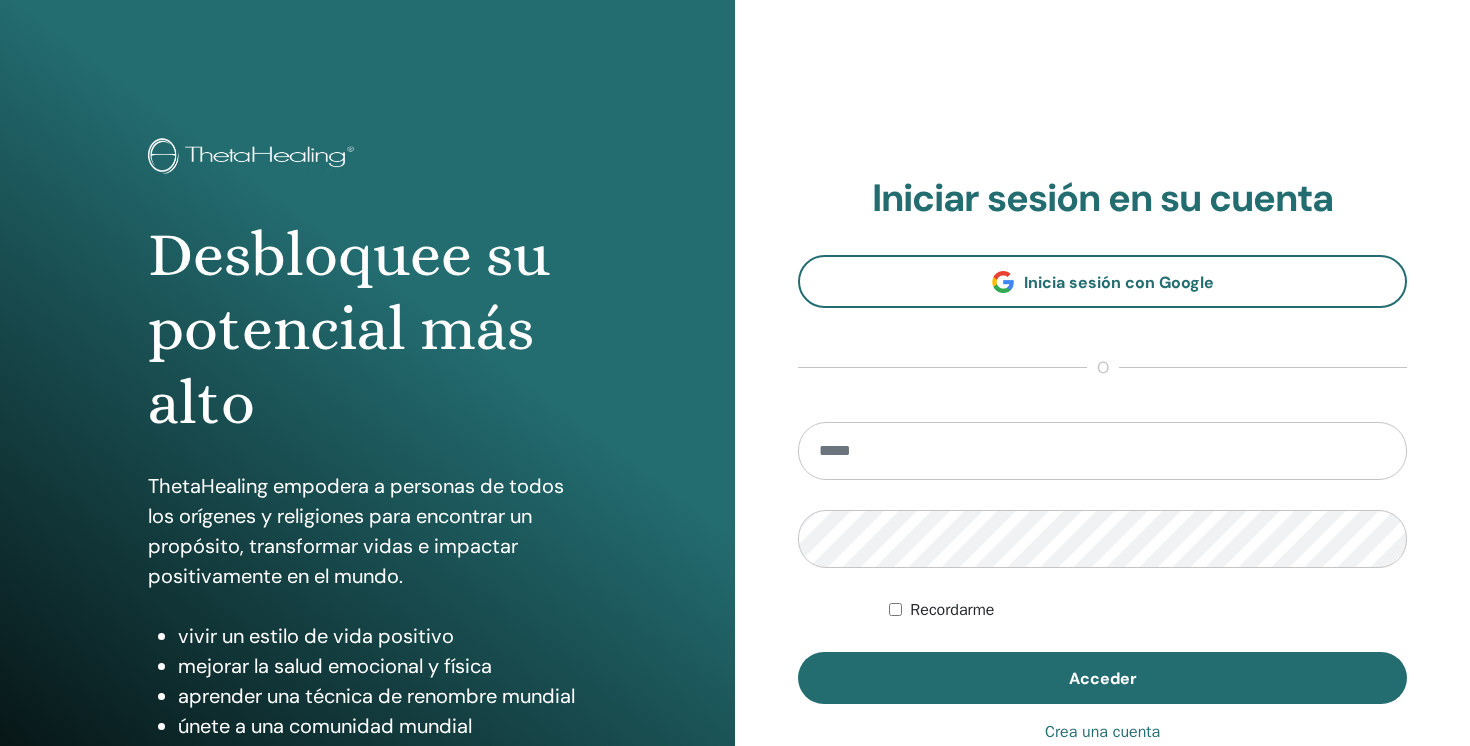 scroll, scrollTop: 0, scrollLeft: 0, axis: both 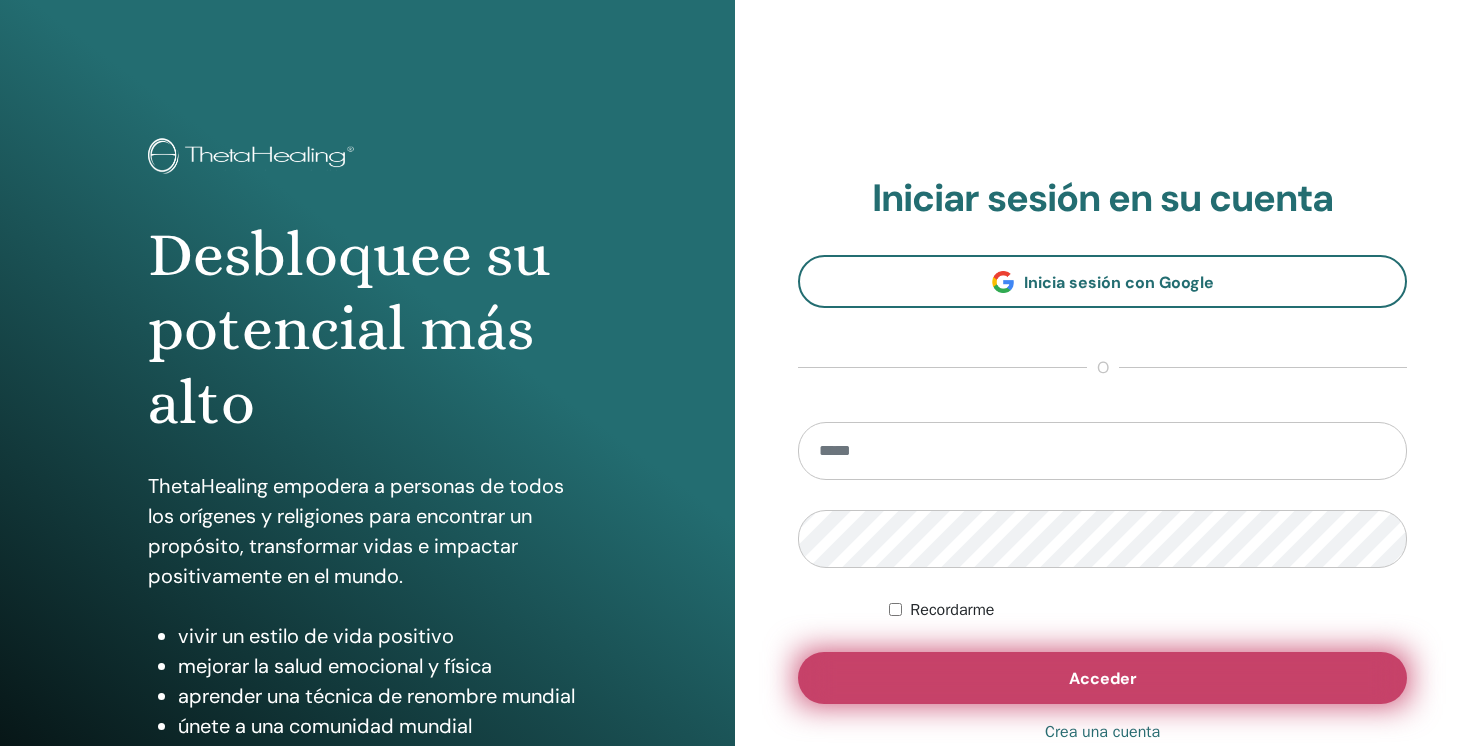 type on "**********" 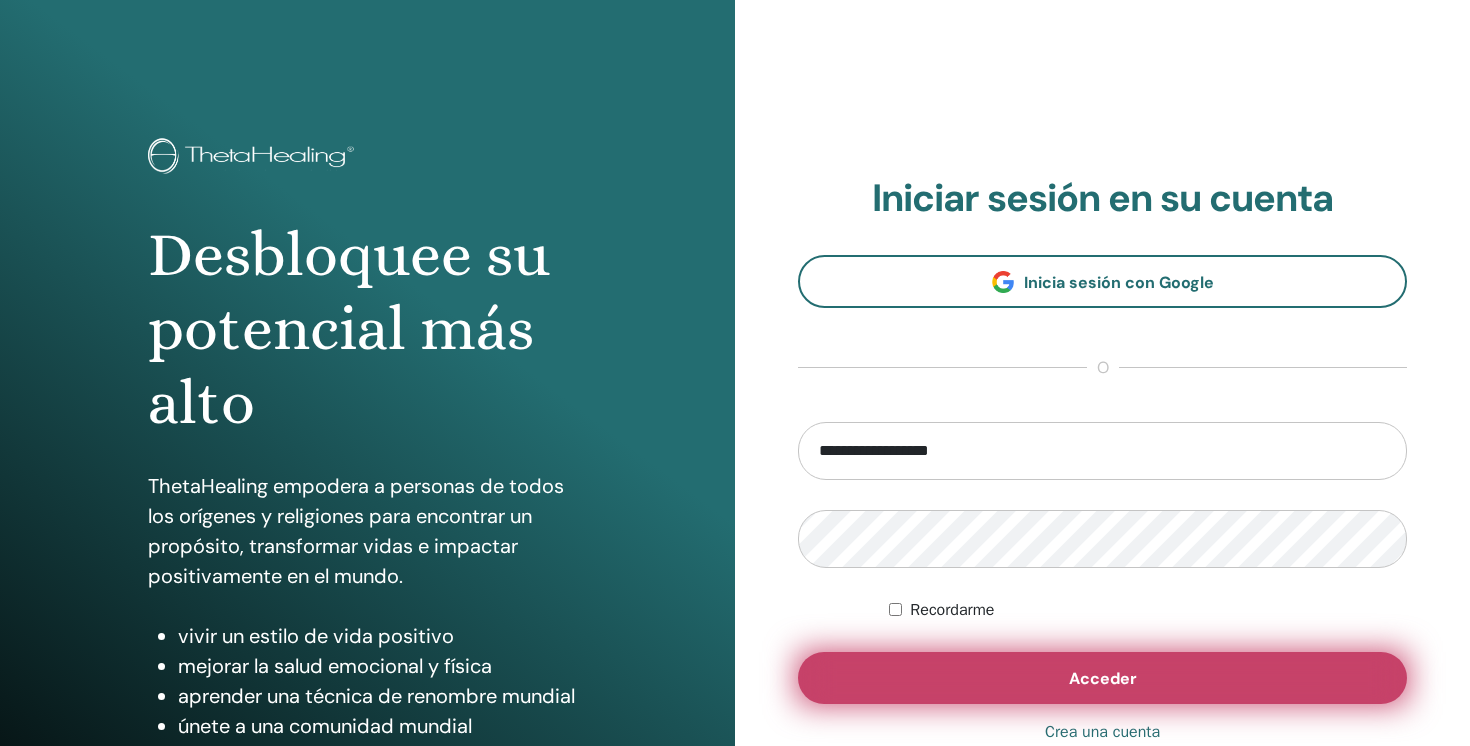click on "Acceder" at bounding box center [1102, 678] 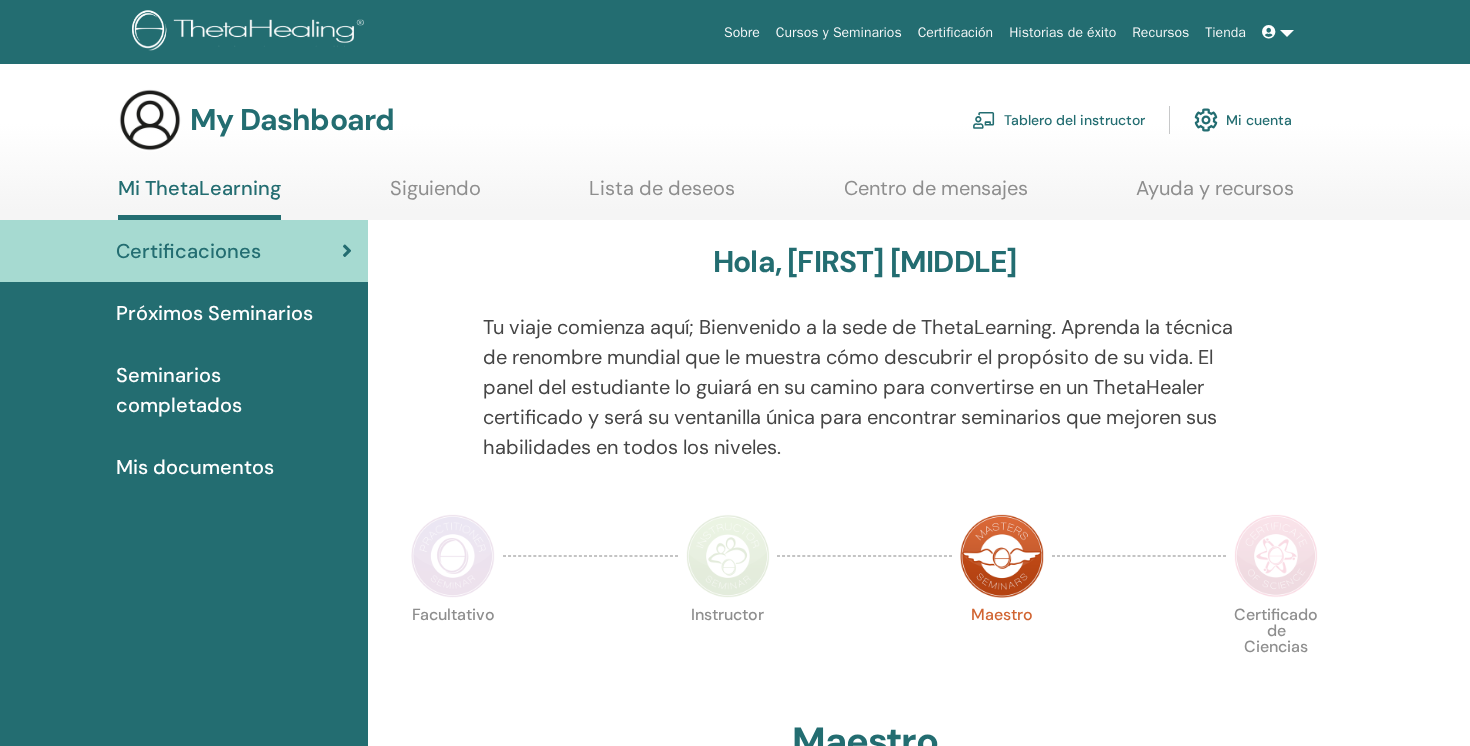 scroll, scrollTop: 0, scrollLeft: 0, axis: both 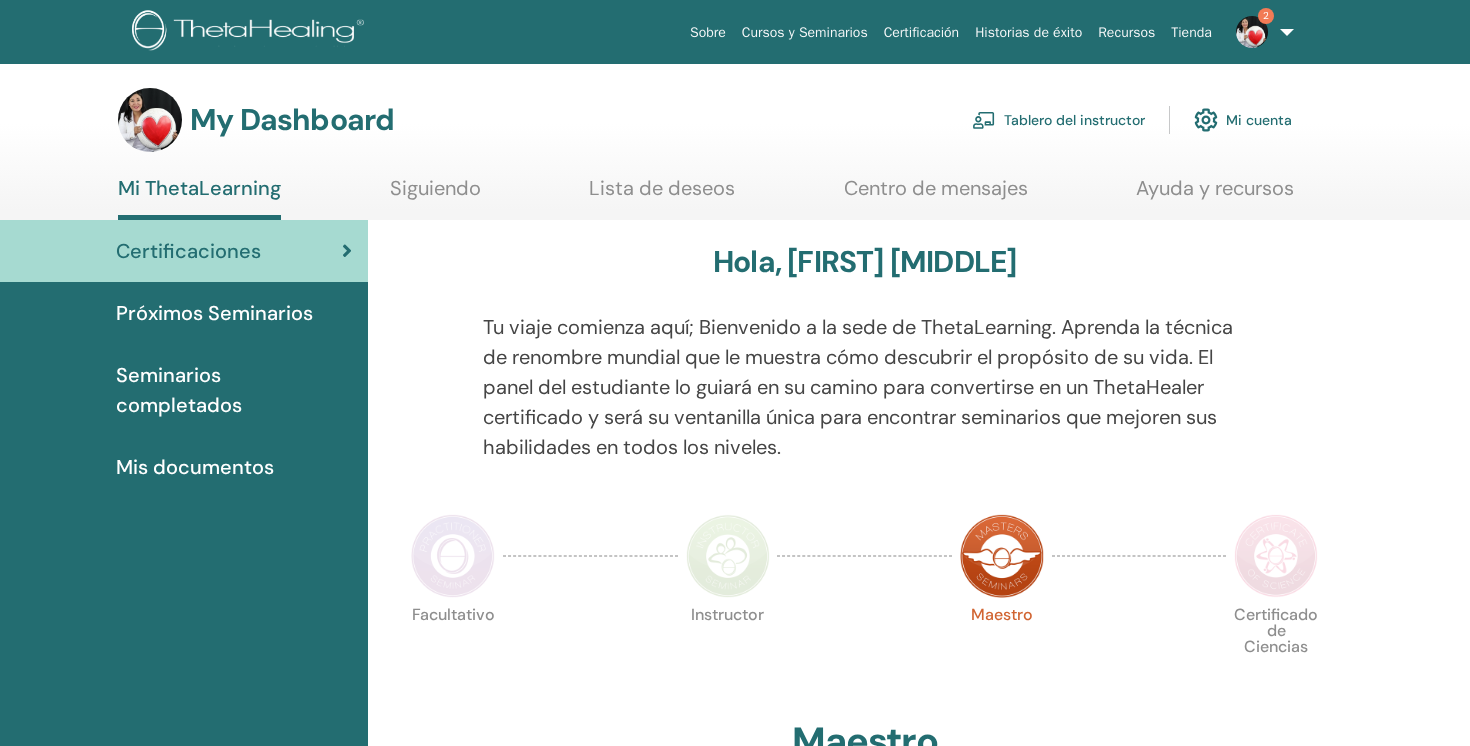 click on "Tablero del instructor" at bounding box center (1058, 120) 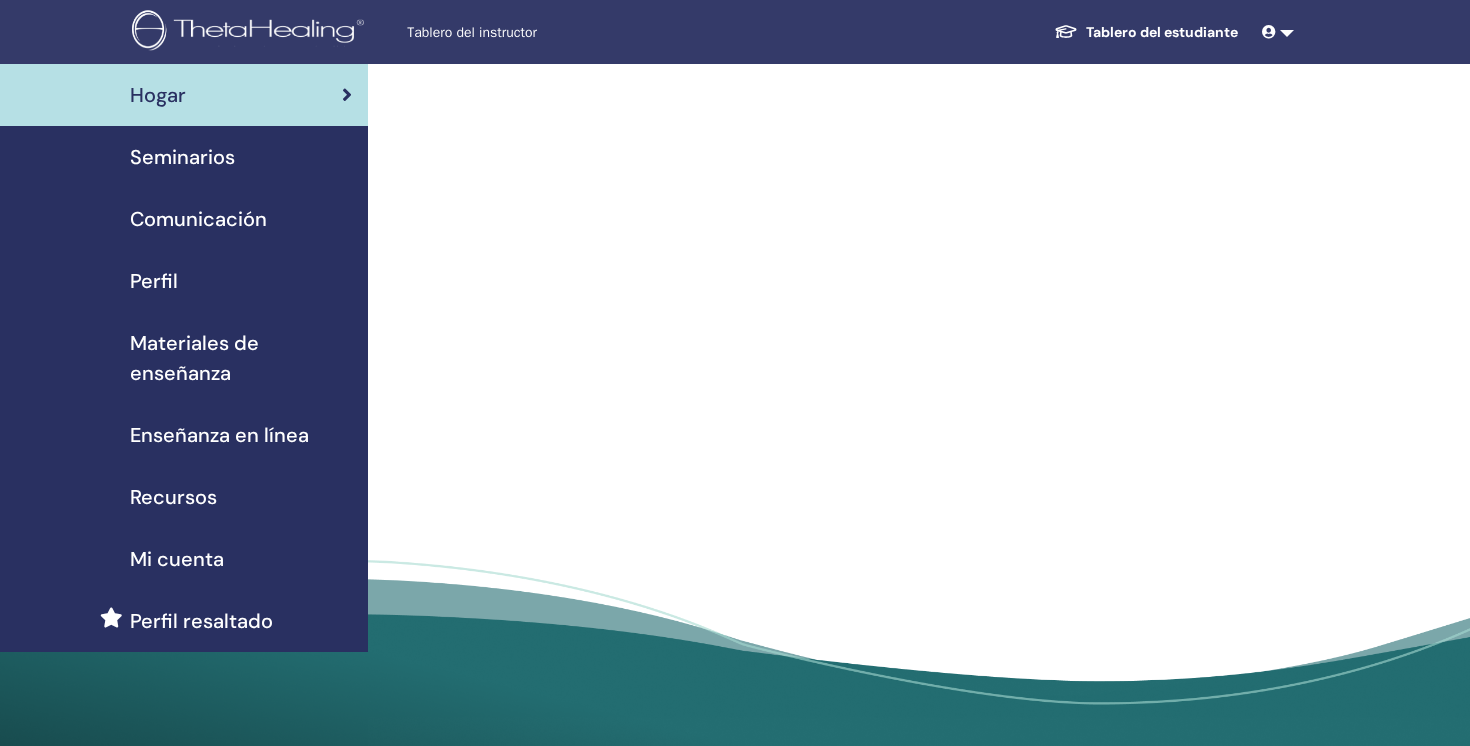scroll, scrollTop: 0, scrollLeft: 0, axis: both 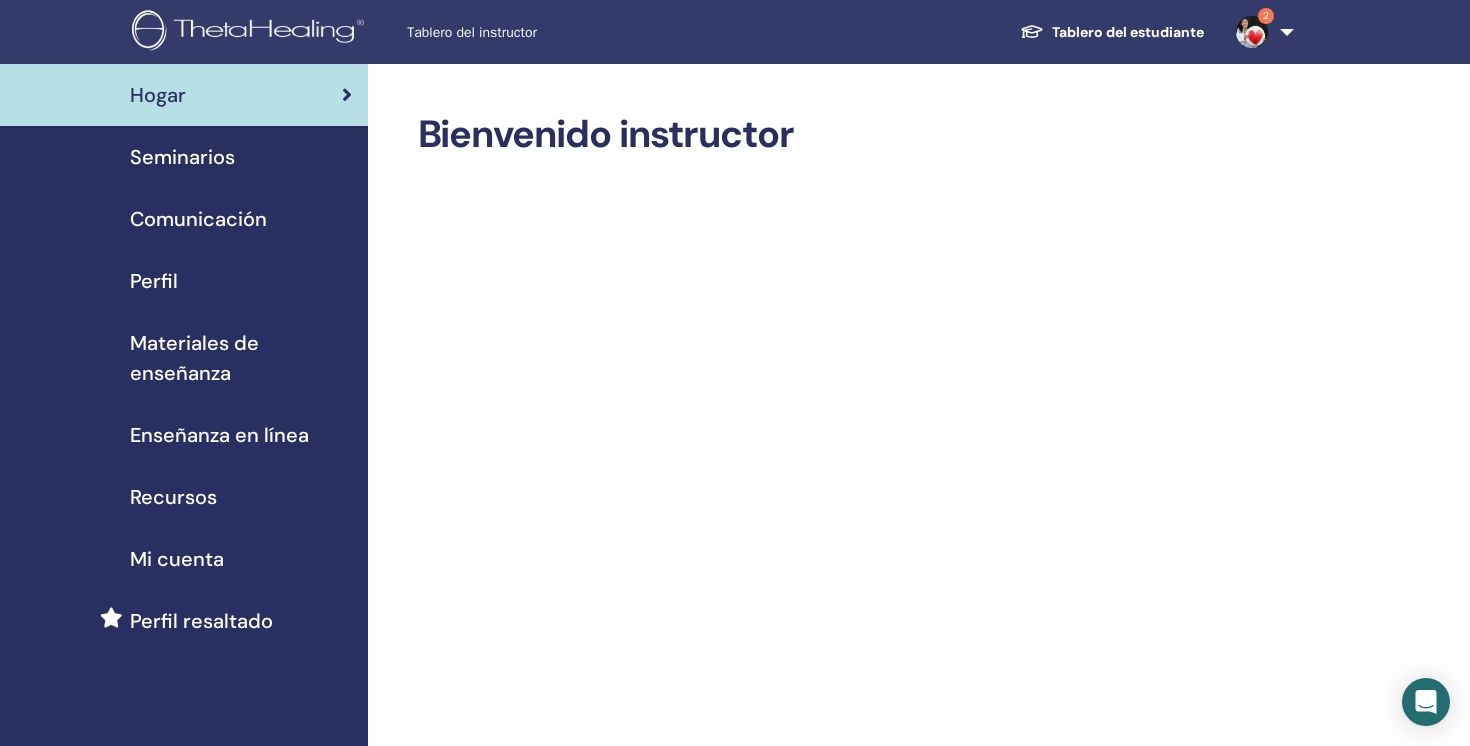 click on "Seminarios" at bounding box center (182, 157) 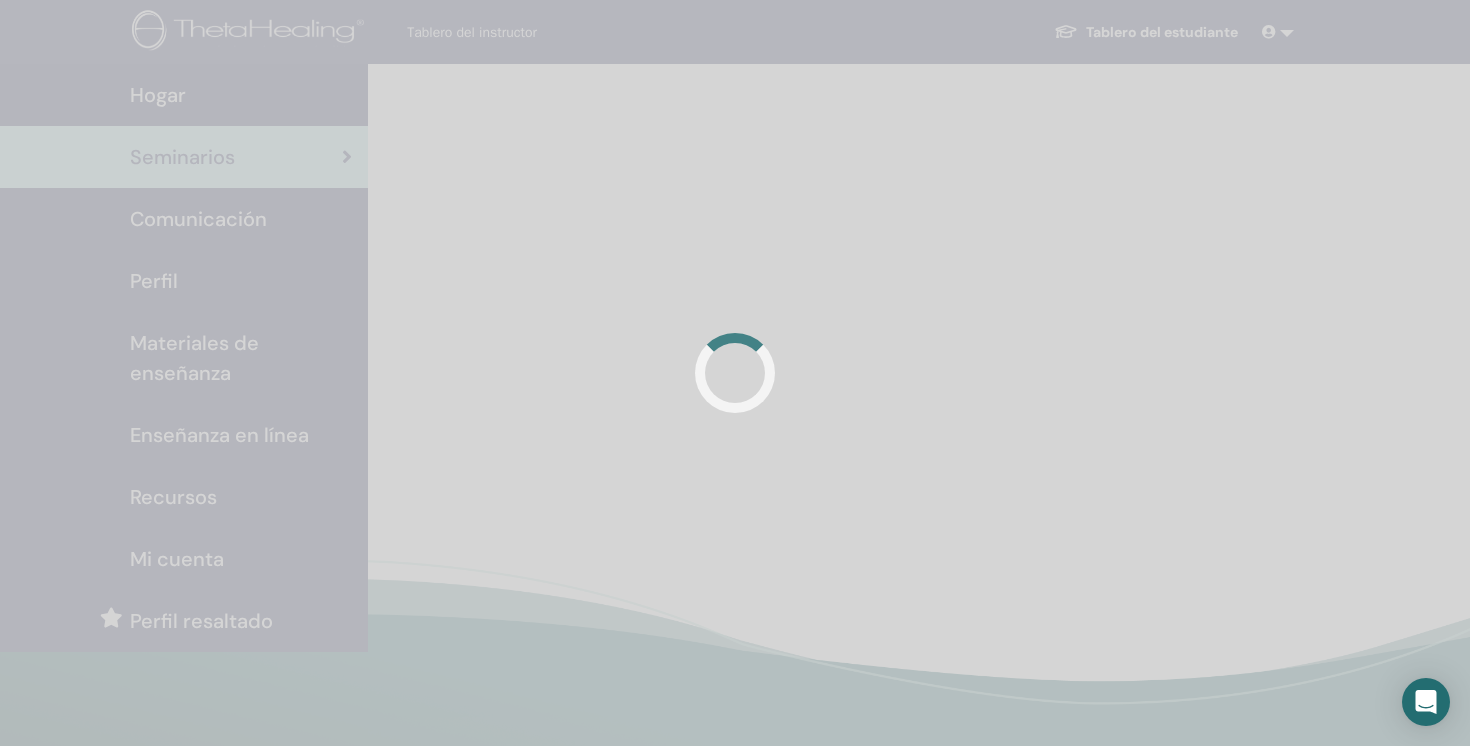 scroll, scrollTop: 0, scrollLeft: 0, axis: both 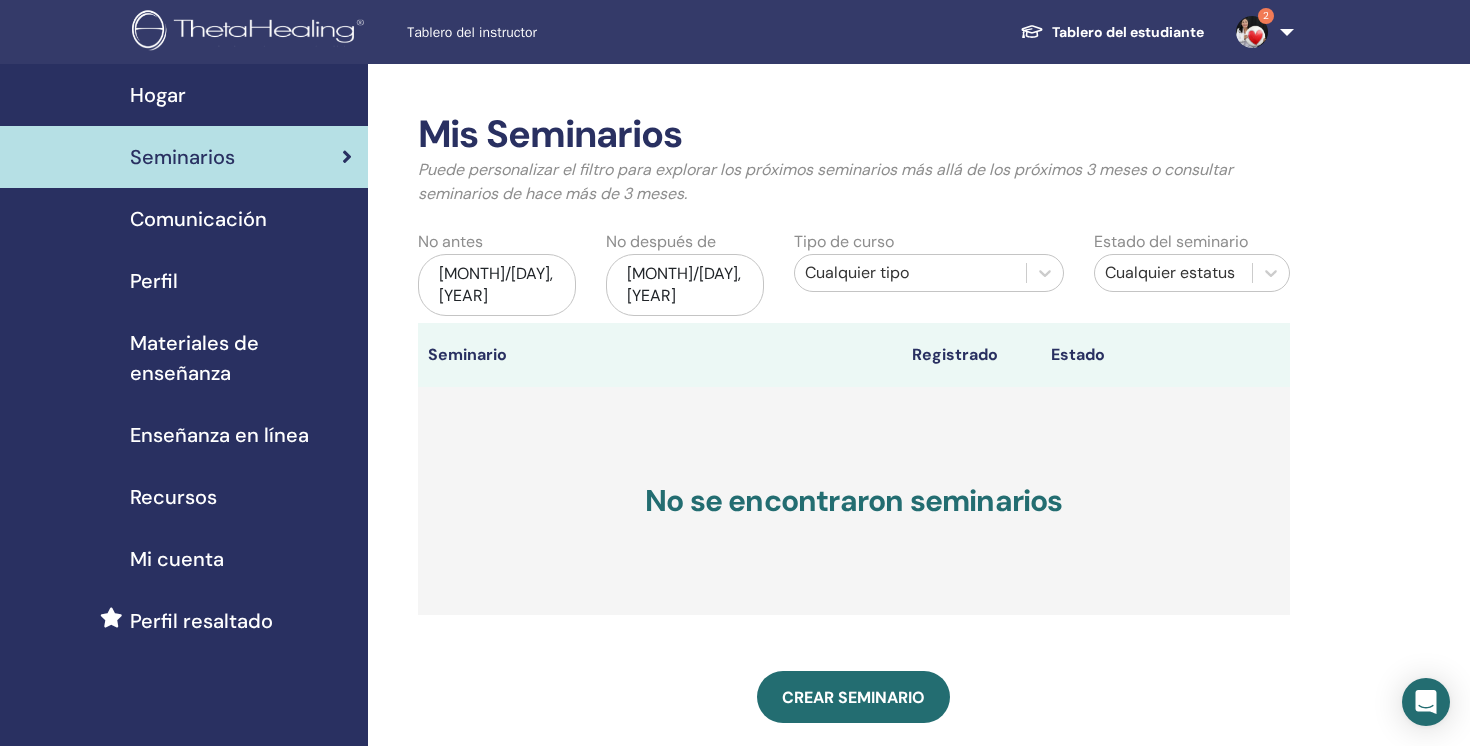 click on "may/06, 2025" at bounding box center (497, 285) 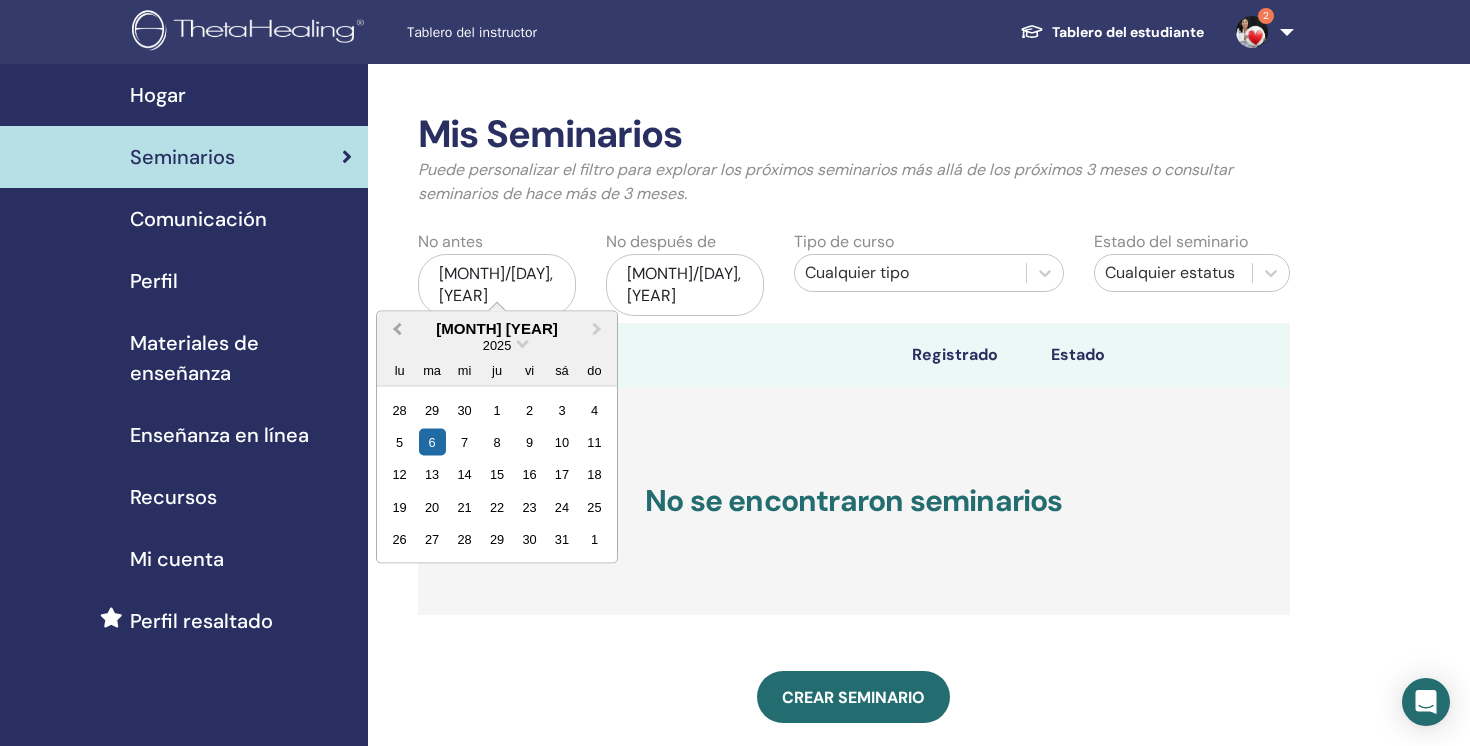 click on "Previous Month" at bounding box center [395, 329] 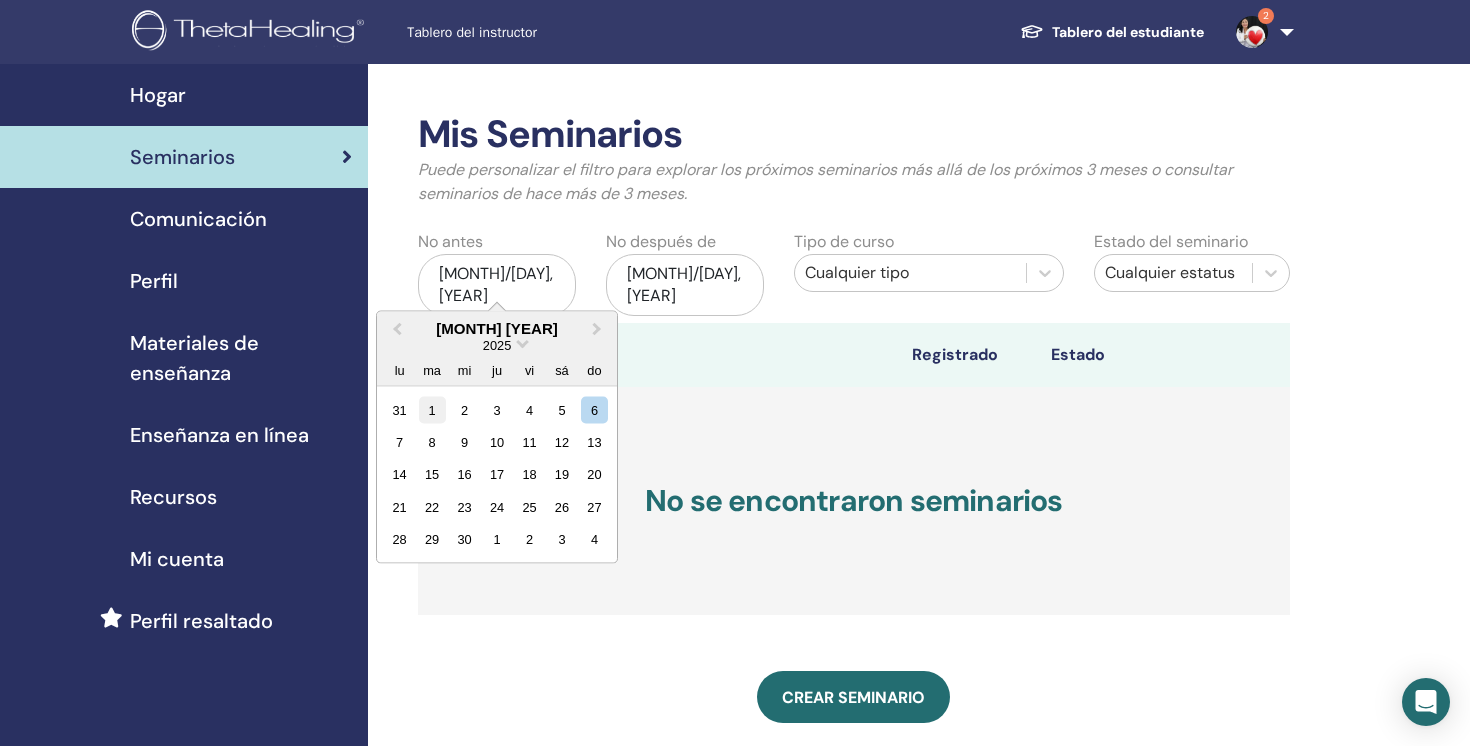 click on "1" at bounding box center (431, 409) 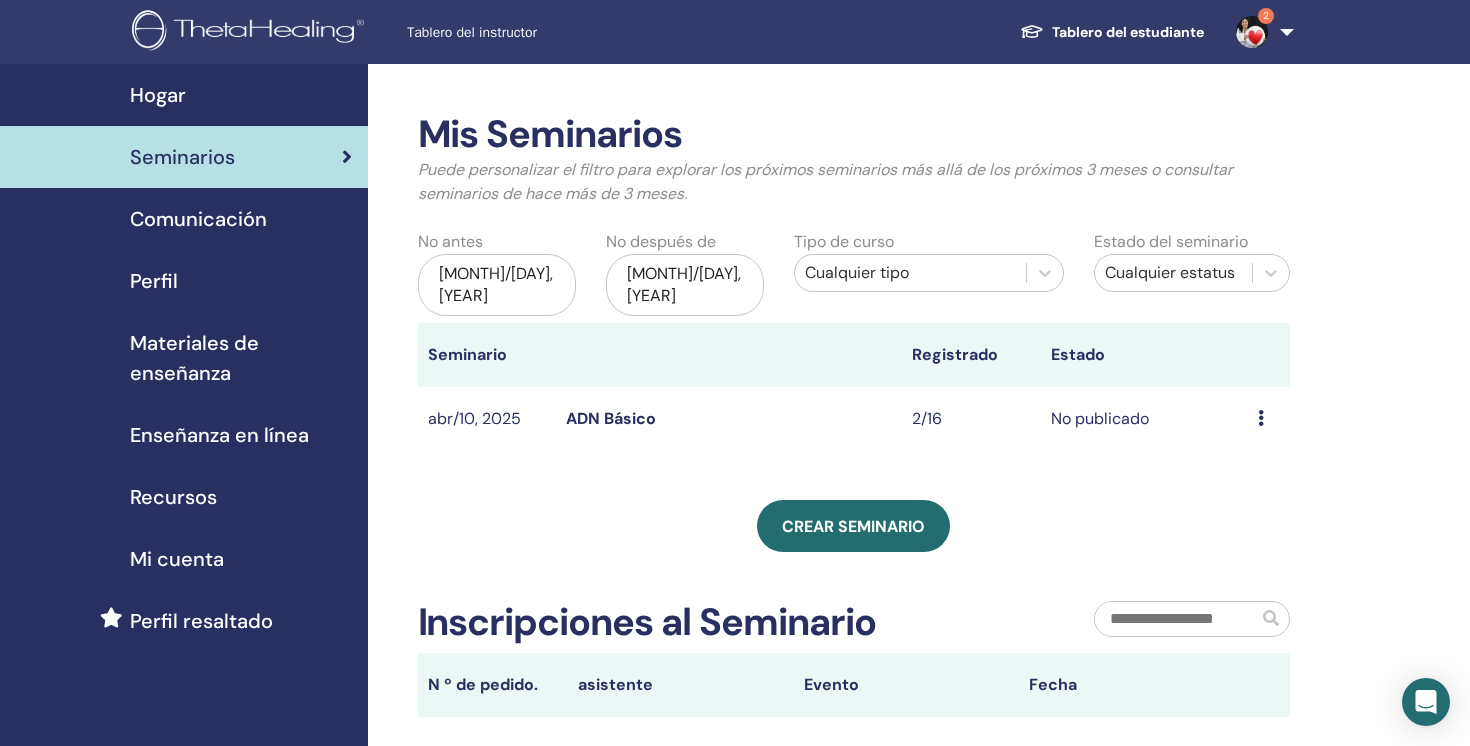 click on "ADN Básico" at bounding box center [611, 418] 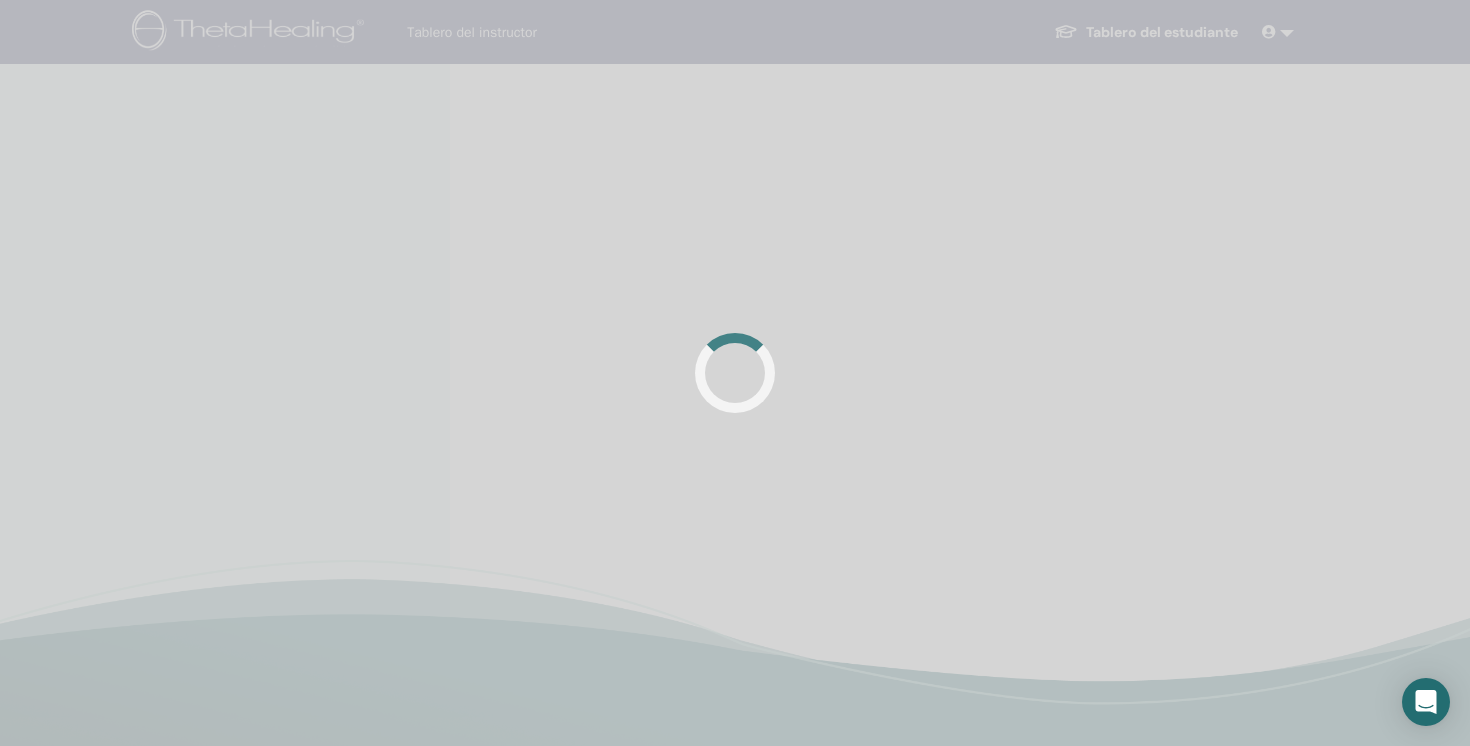 scroll, scrollTop: 0, scrollLeft: 0, axis: both 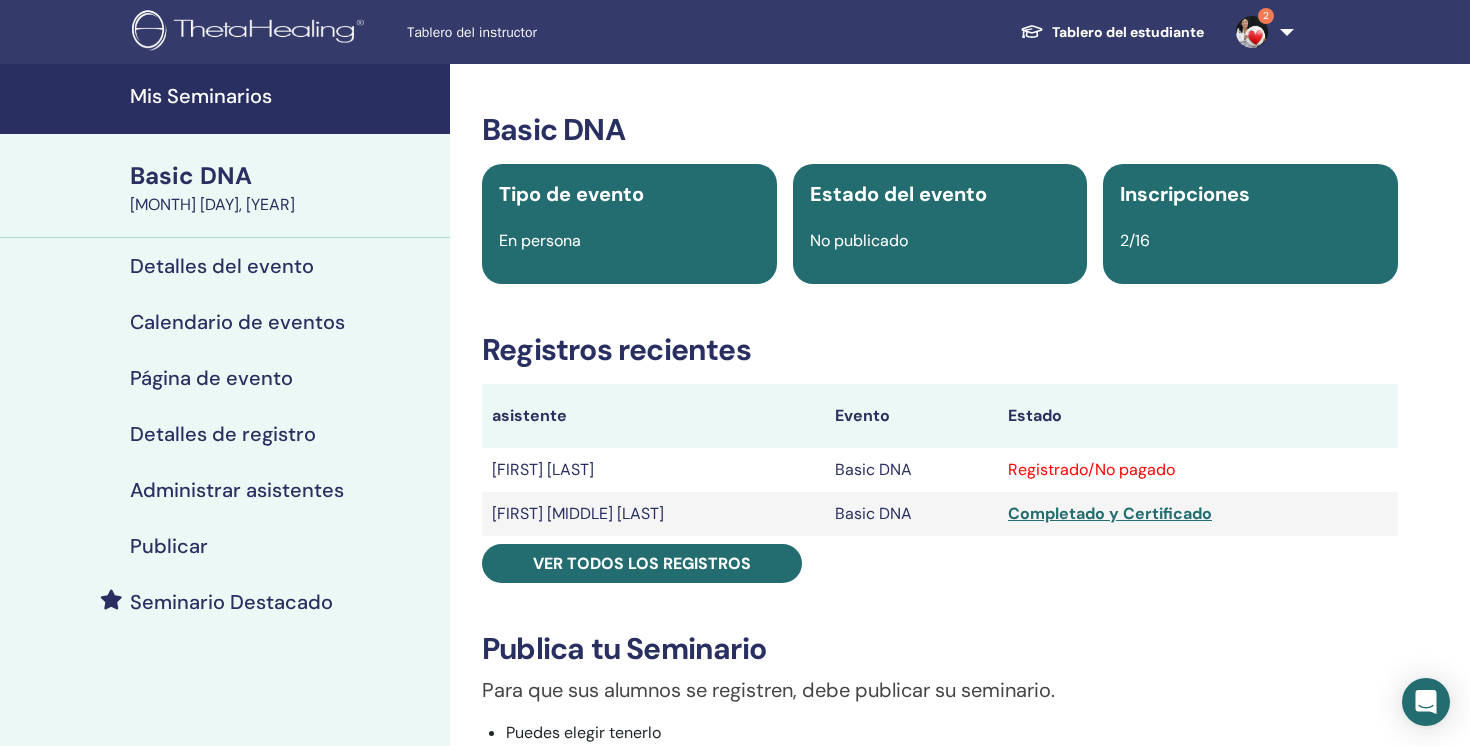 click on "Registrado/No pagado" at bounding box center (1198, 470) 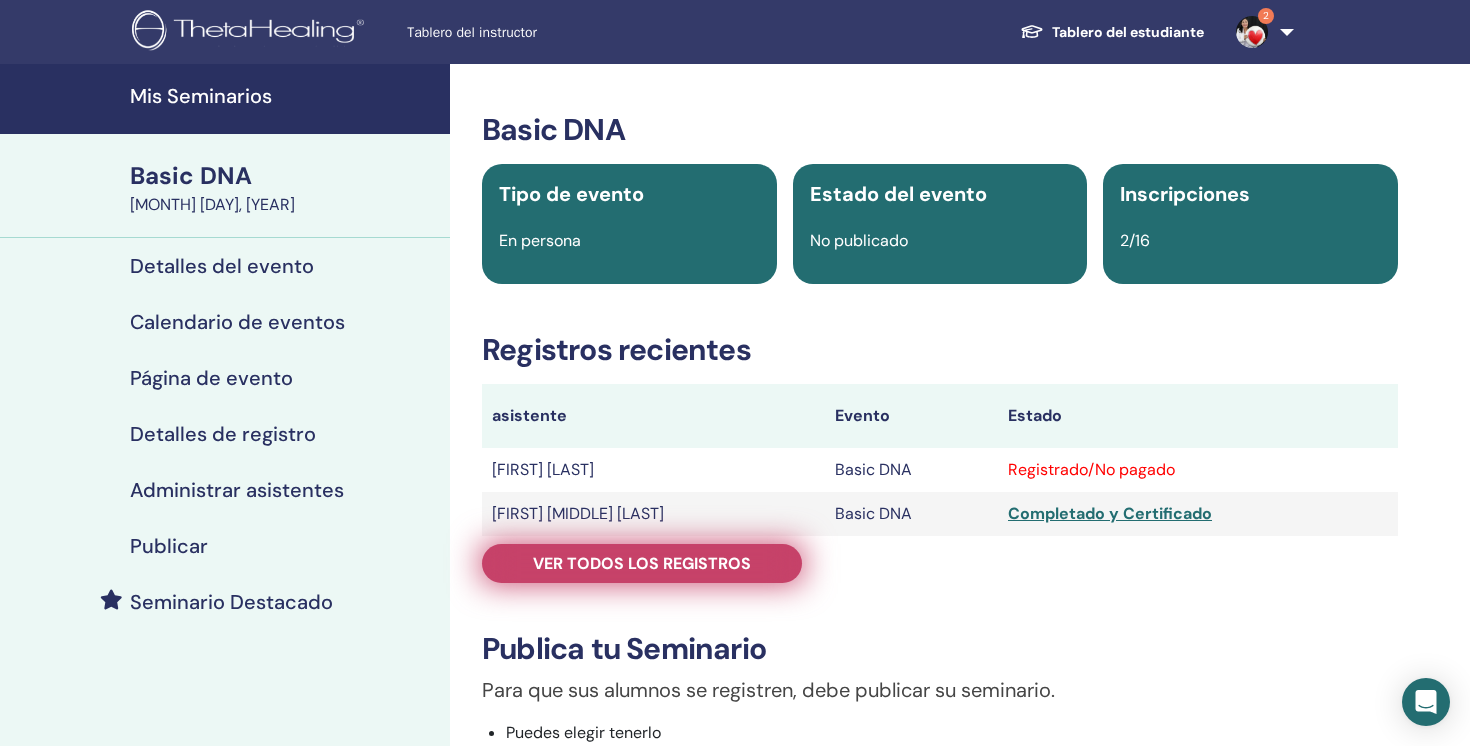 click on "Ver todos los registros" at bounding box center [642, 563] 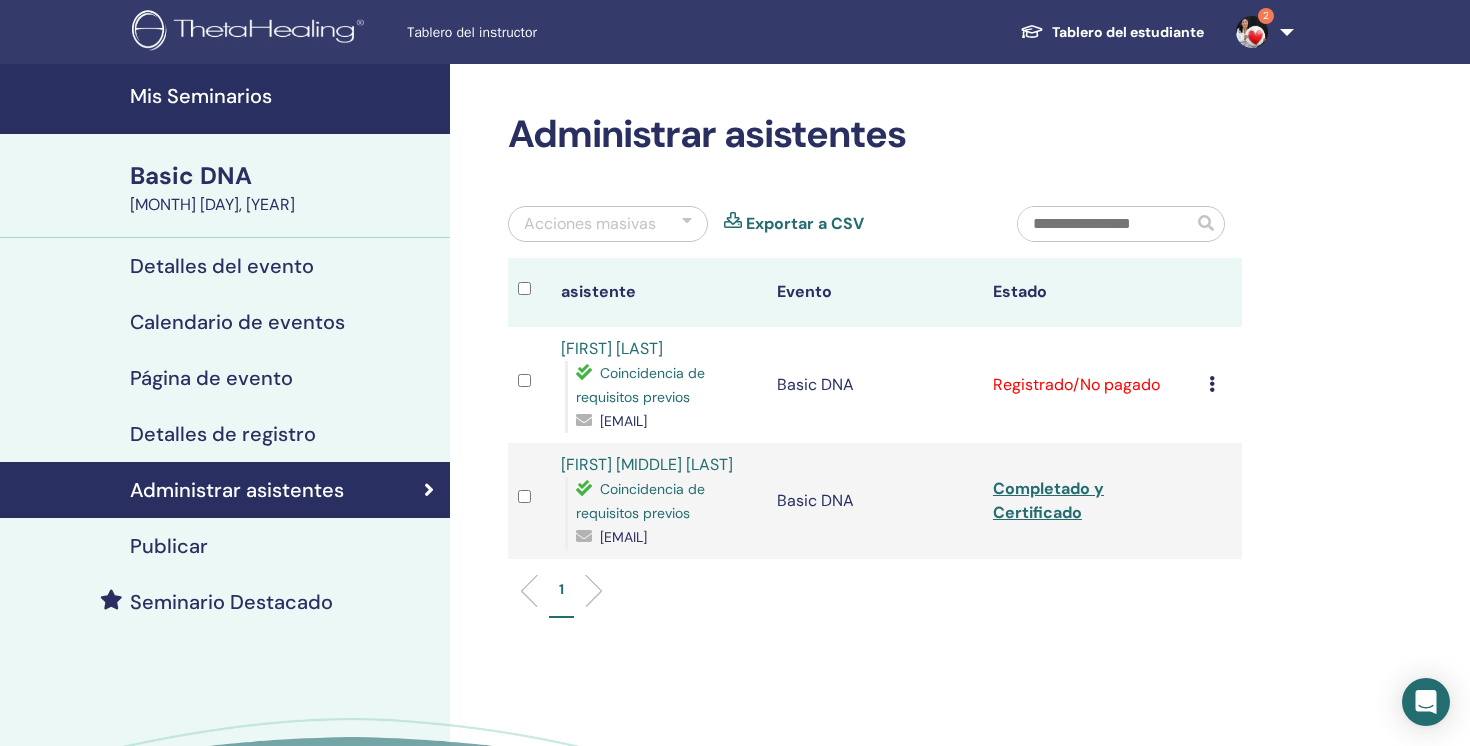 click at bounding box center (1212, 384) 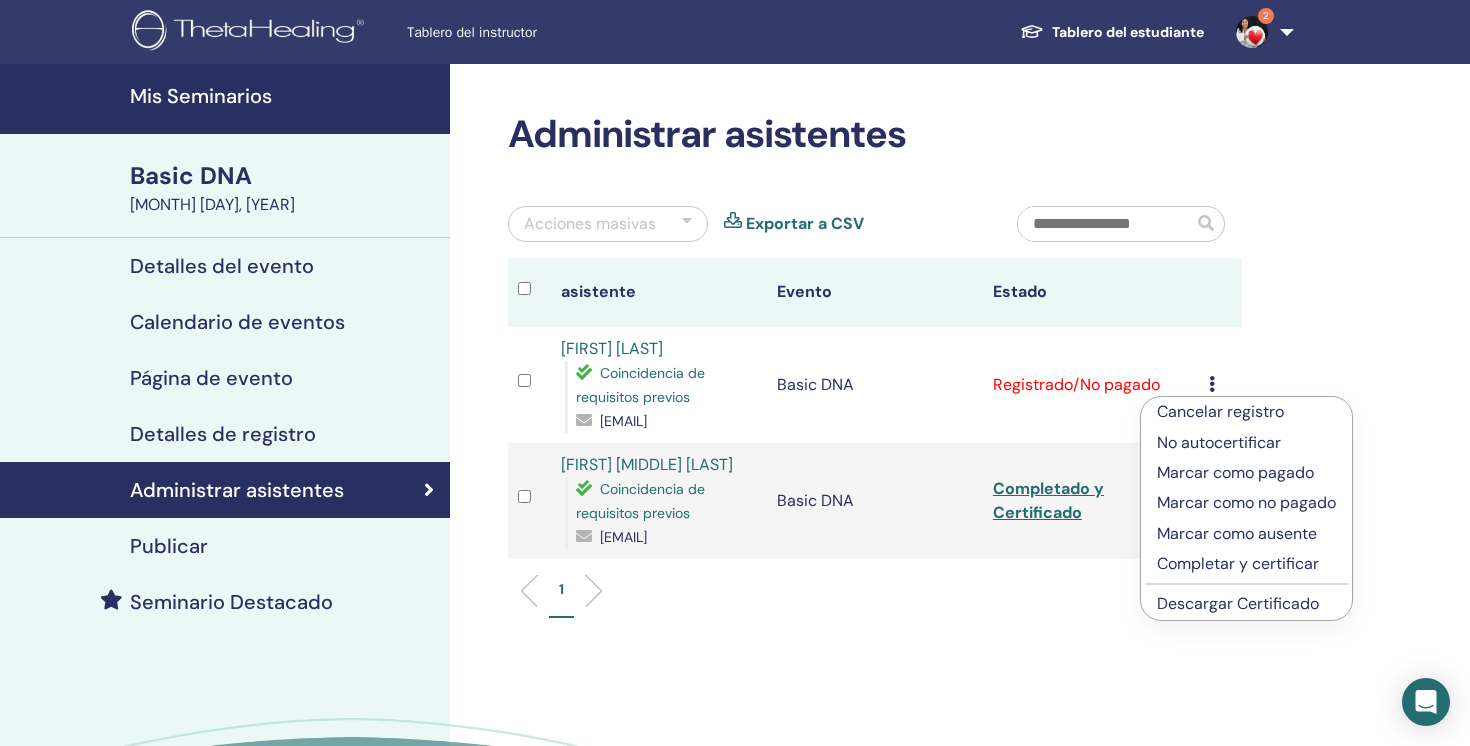 click on "Marcar como pagado" at bounding box center [1246, 473] 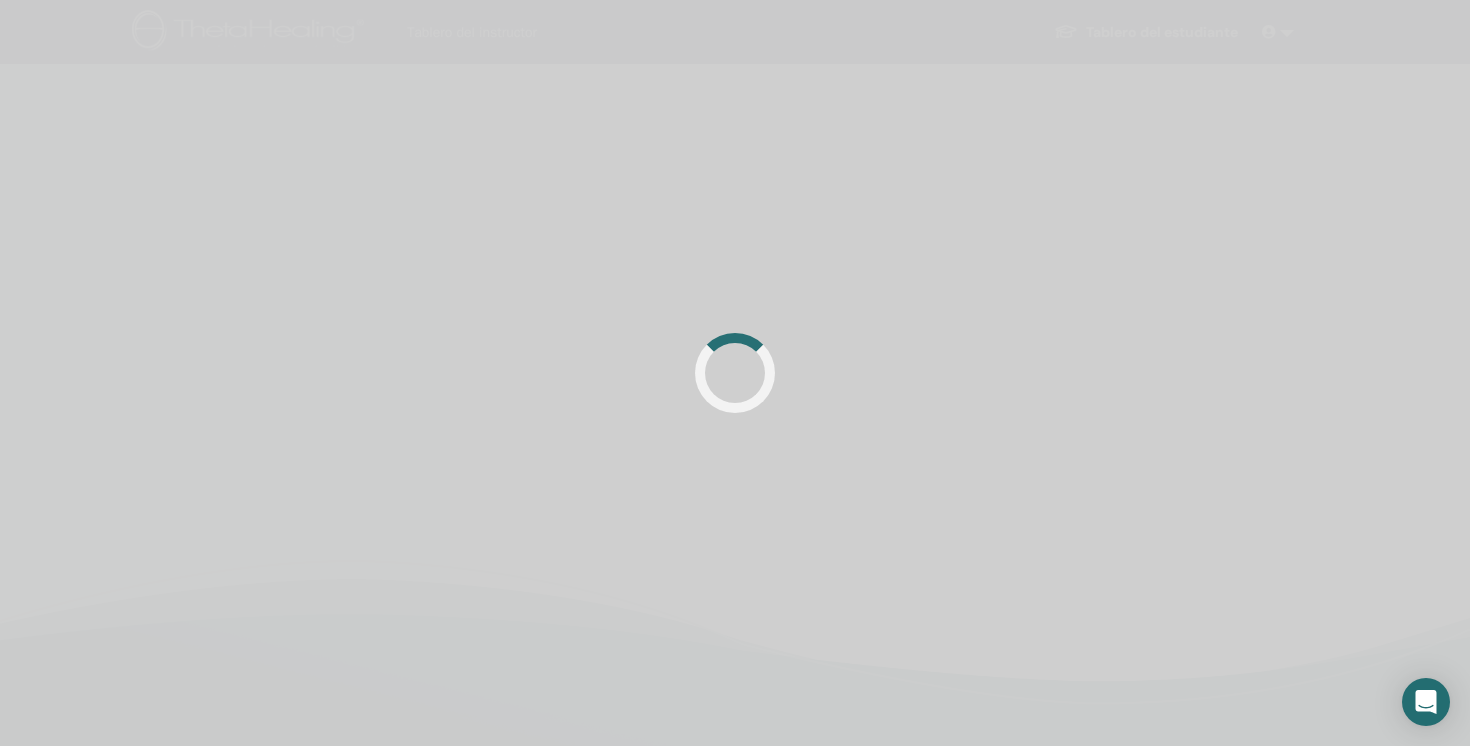 scroll, scrollTop: 0, scrollLeft: 0, axis: both 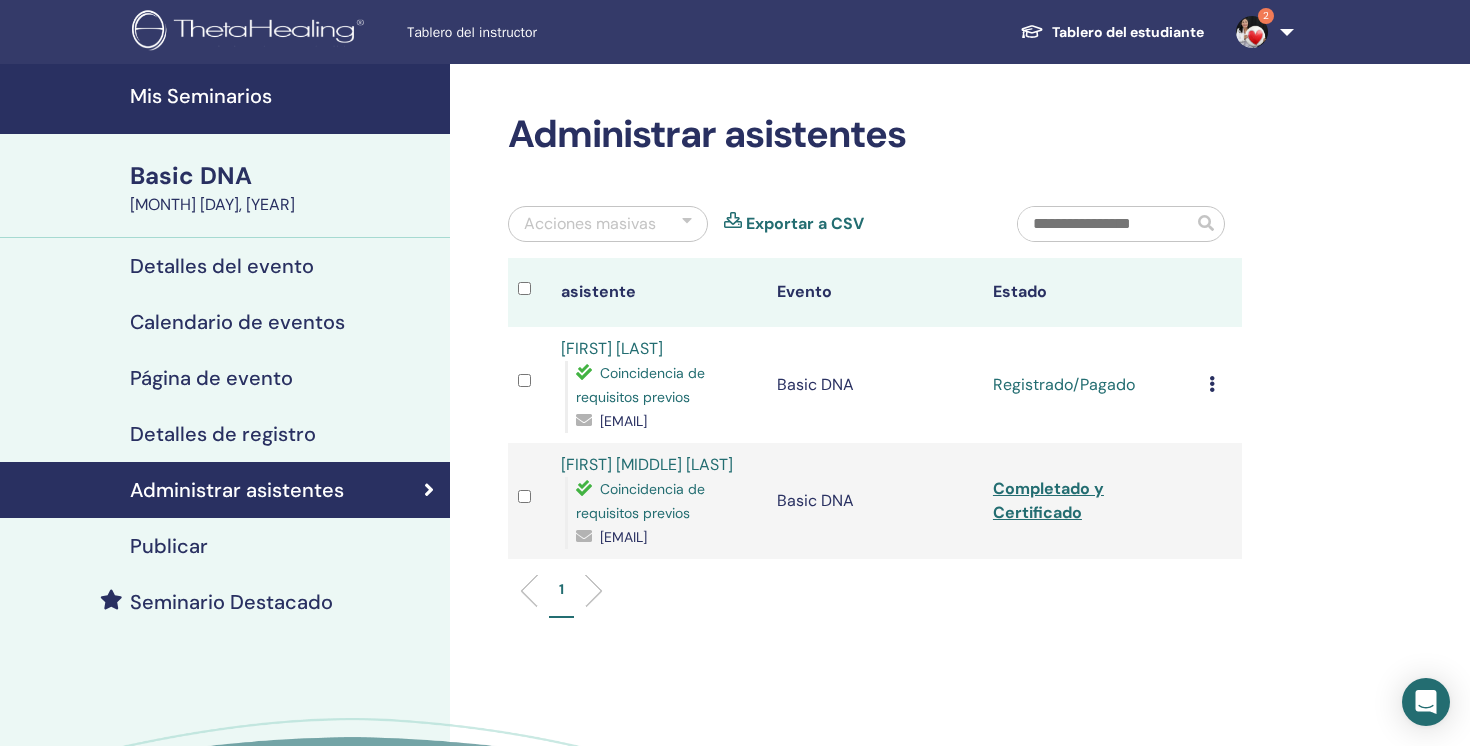 click at bounding box center (1212, 384) 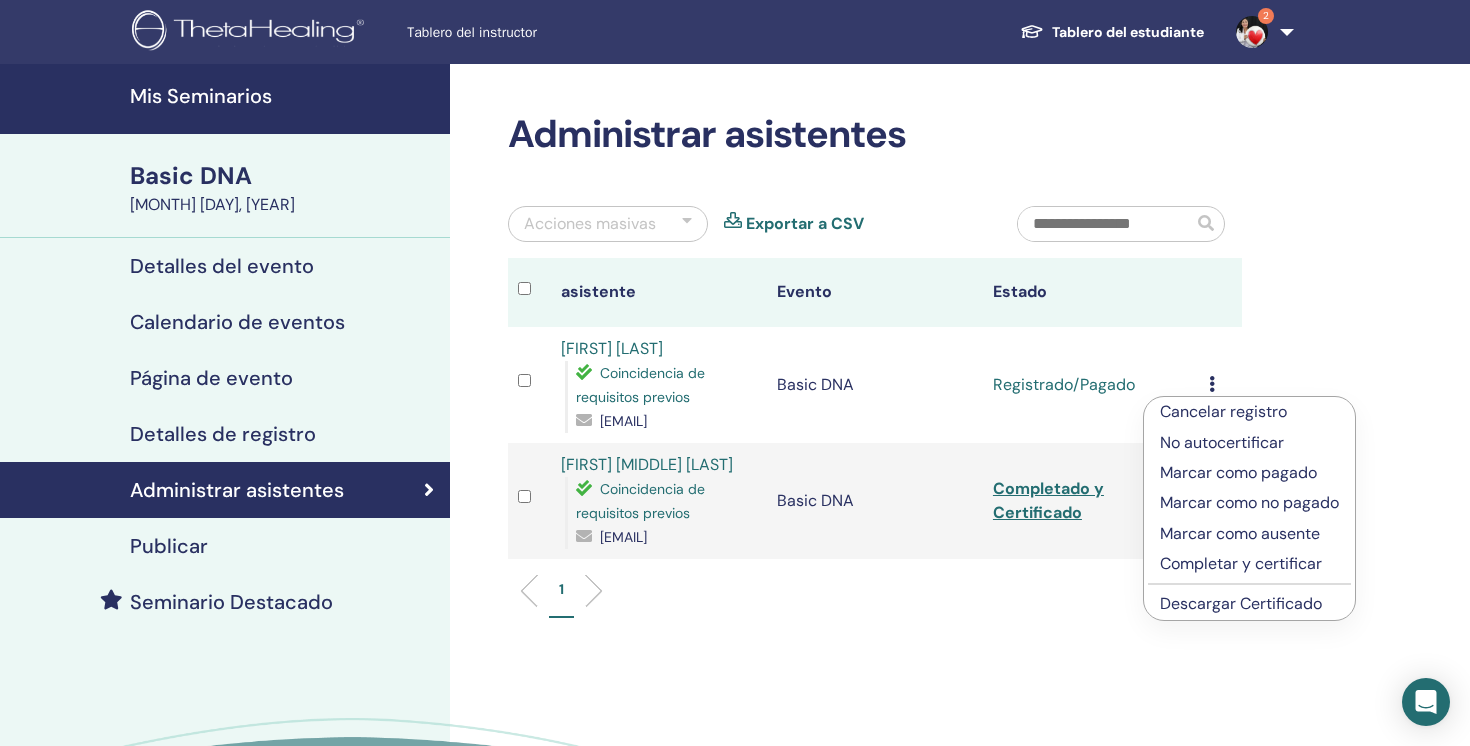 click on "Completar y certificar" at bounding box center [1249, 564] 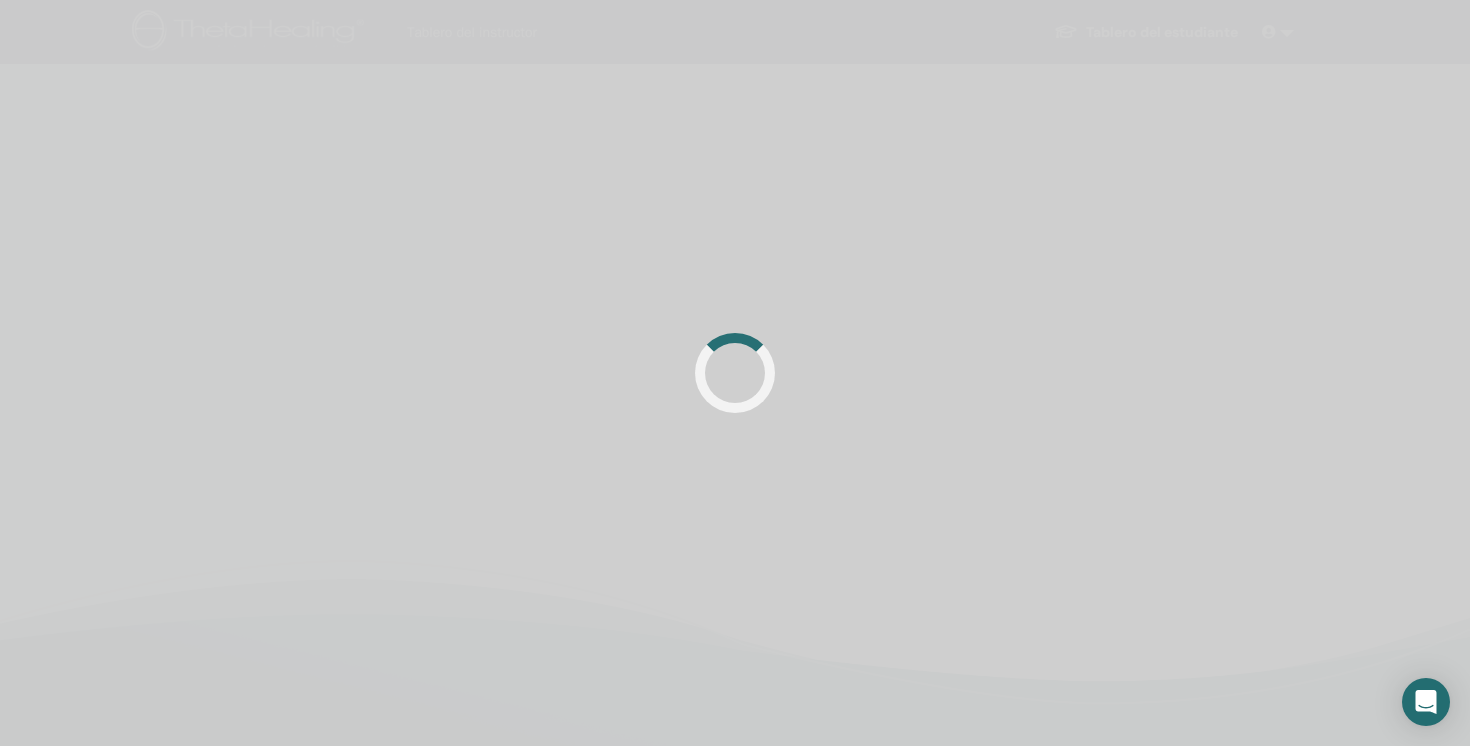 scroll, scrollTop: 0, scrollLeft: 0, axis: both 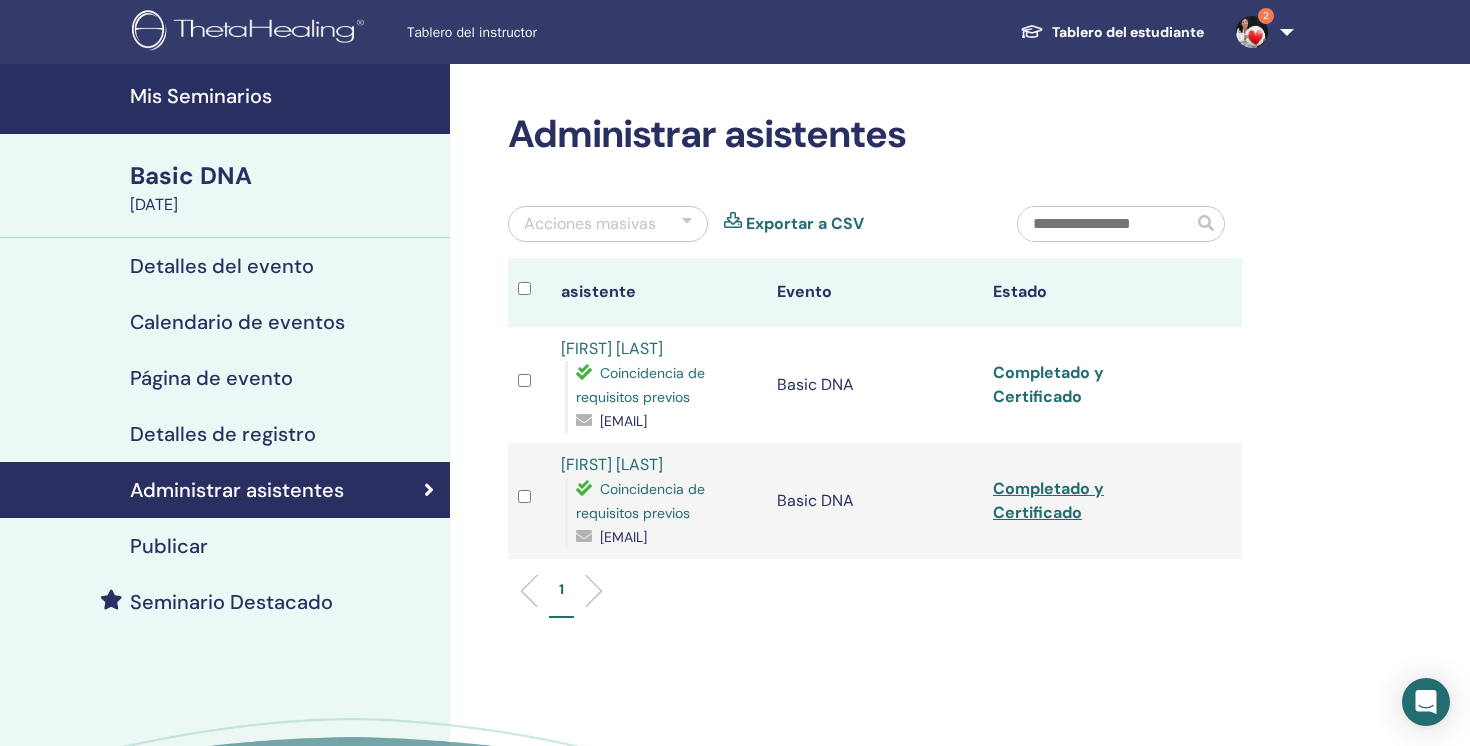 click on "Completado y Certificado" at bounding box center [1048, 384] 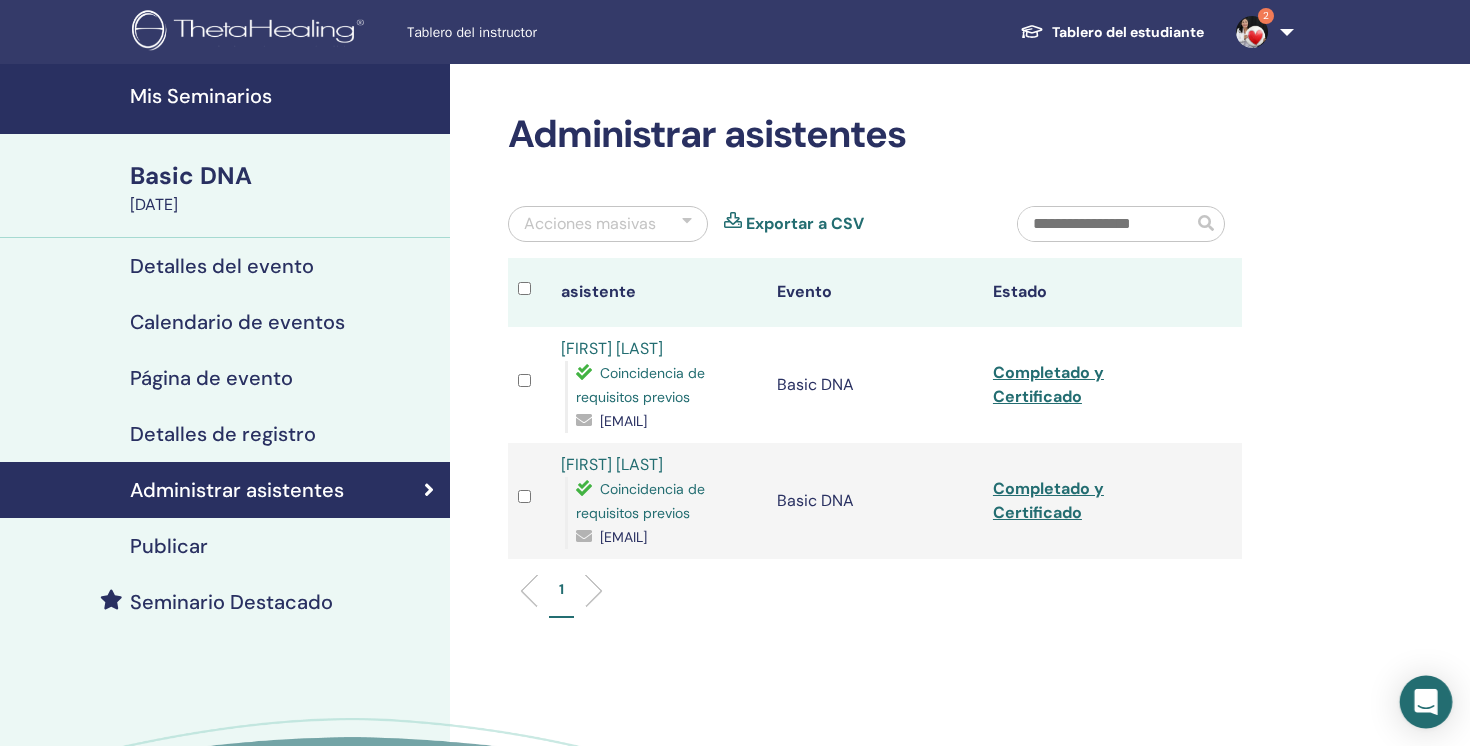 click at bounding box center [1426, 702] 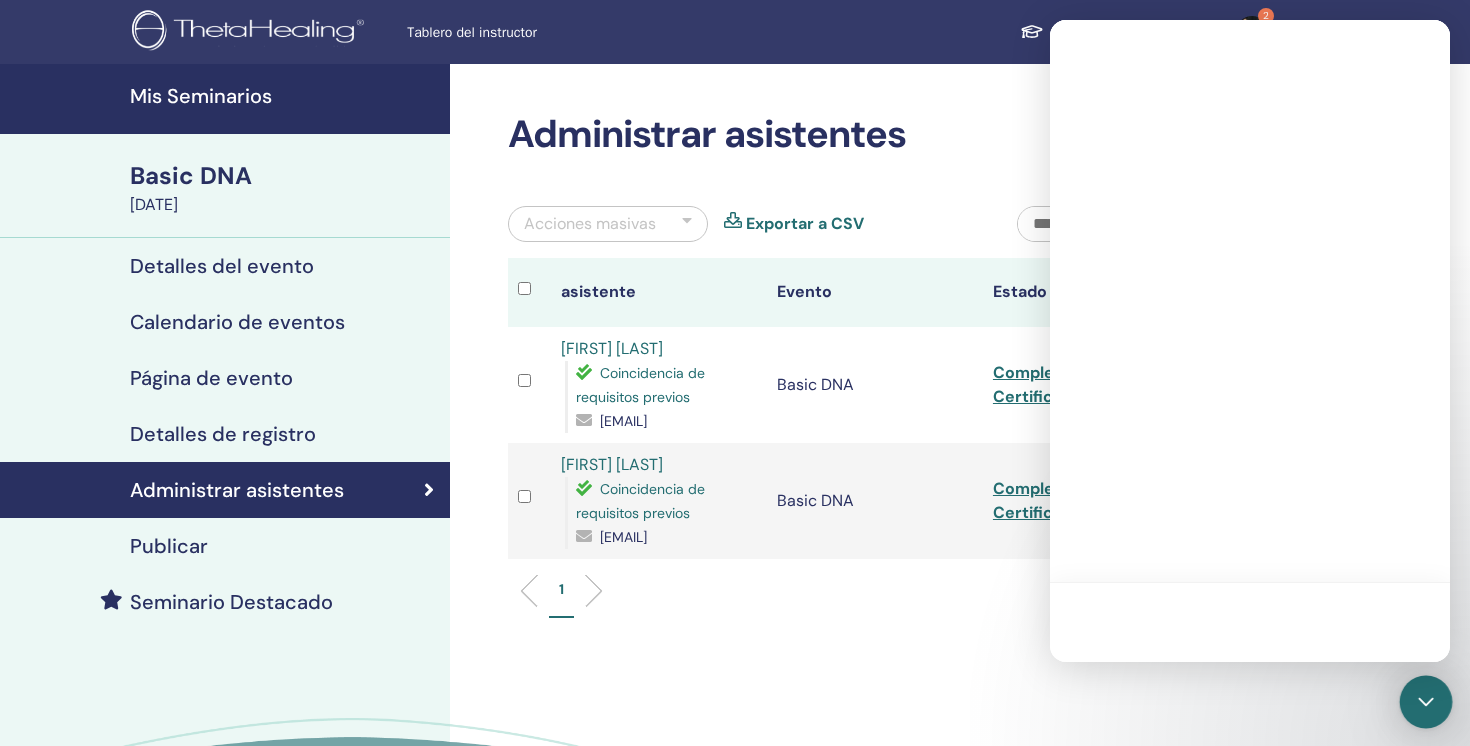 scroll, scrollTop: 0, scrollLeft: 0, axis: both 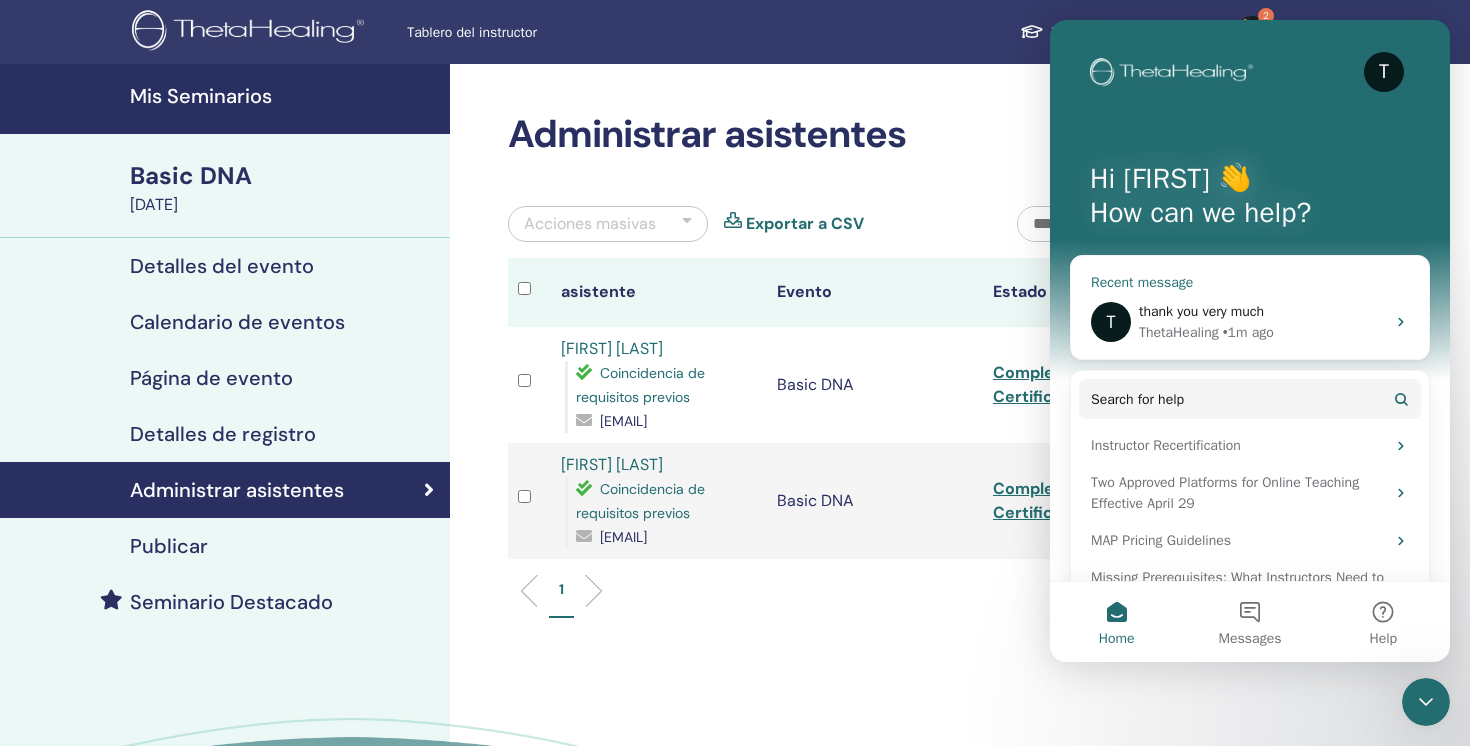 click on "• 1m ago" at bounding box center (1248, 332) 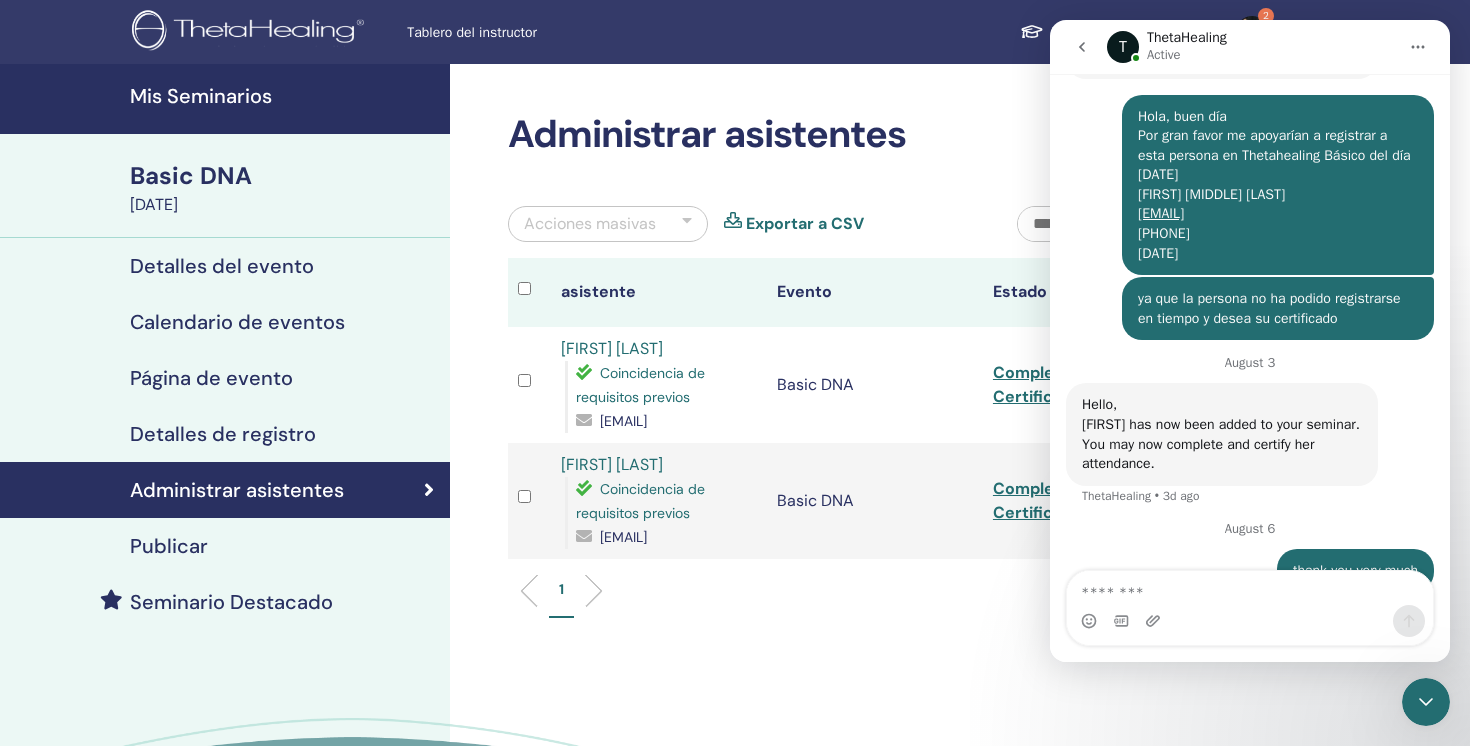 scroll, scrollTop: 1053, scrollLeft: 0, axis: vertical 